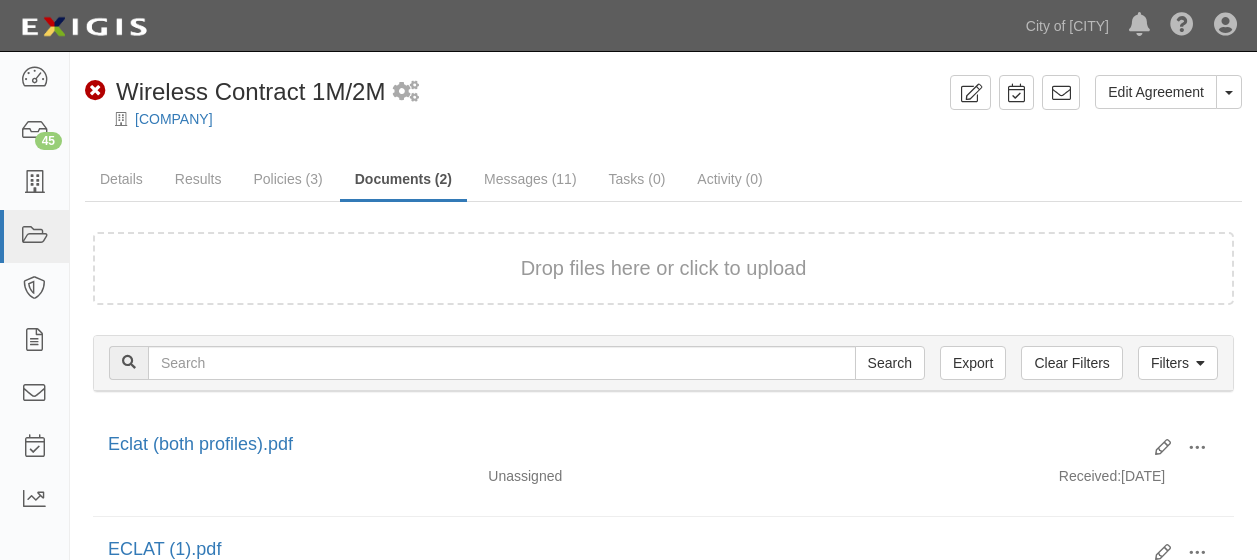 scroll, scrollTop: 0, scrollLeft: 0, axis: both 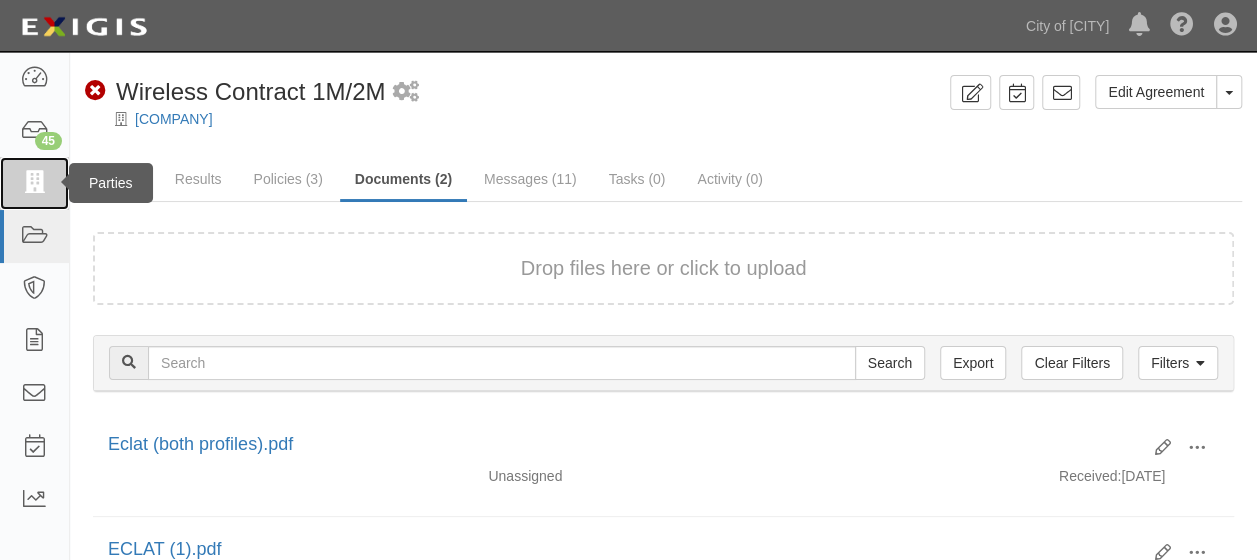 click at bounding box center [34, 183] 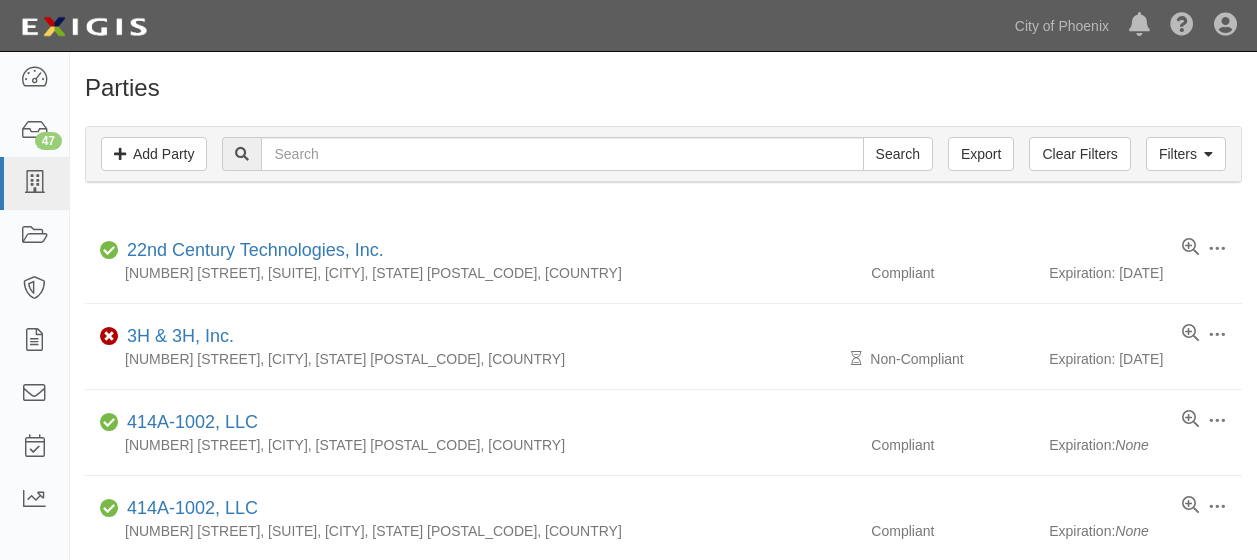 scroll, scrollTop: 0, scrollLeft: 0, axis: both 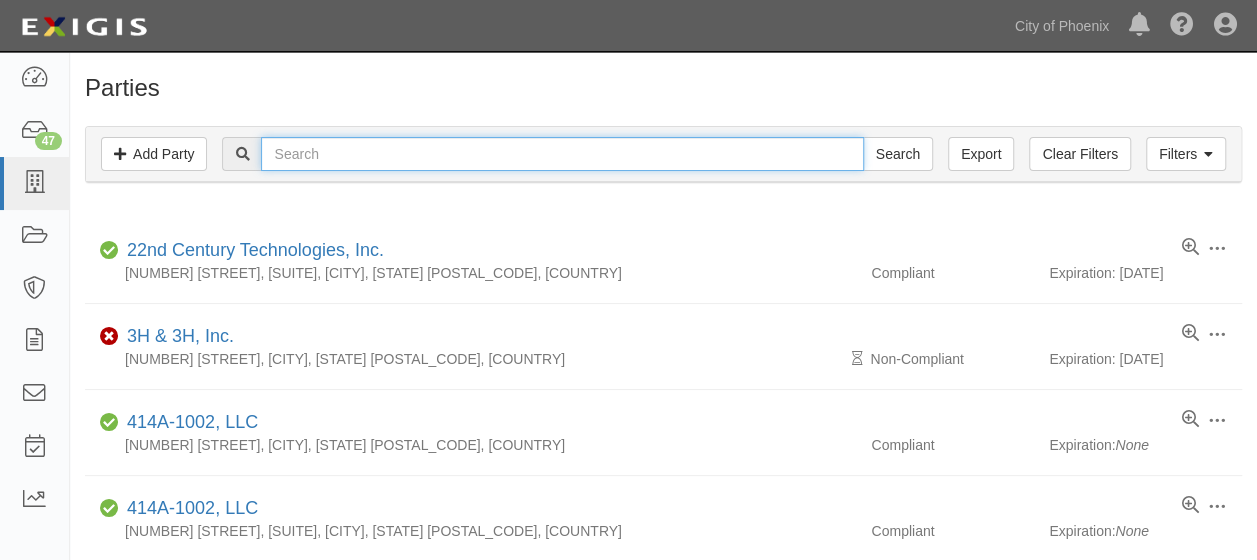 click at bounding box center (562, 154) 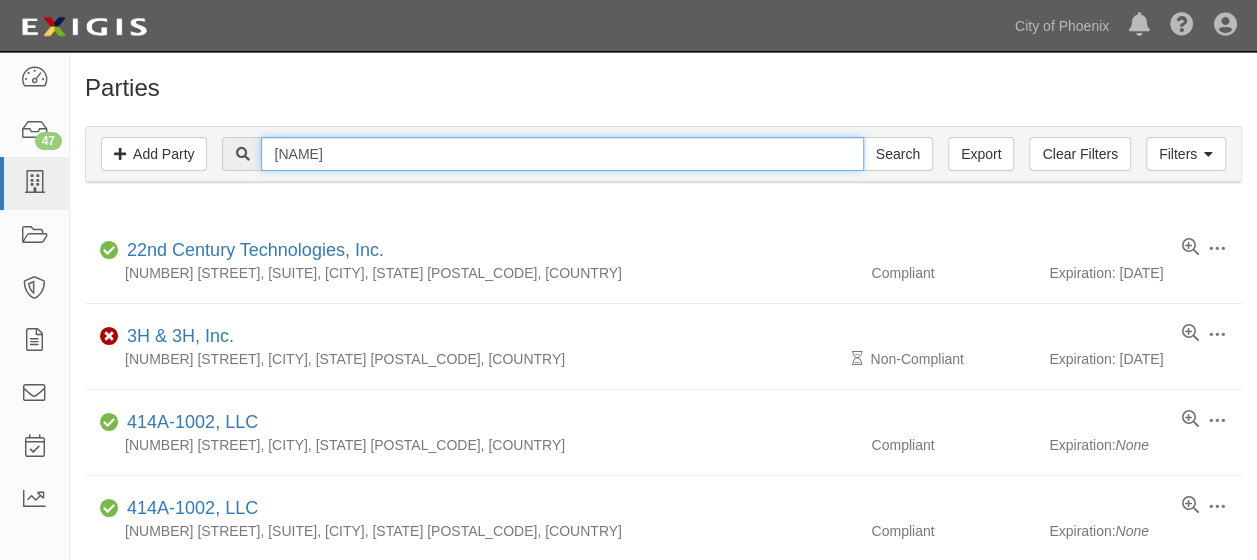 type on "maricela" 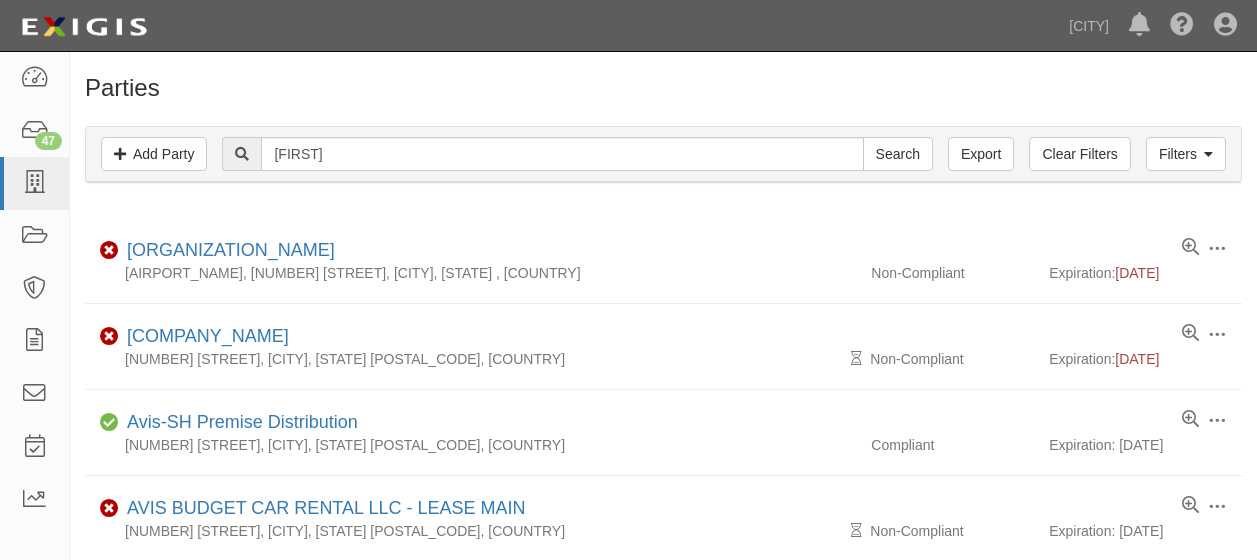 scroll, scrollTop: 0, scrollLeft: 0, axis: both 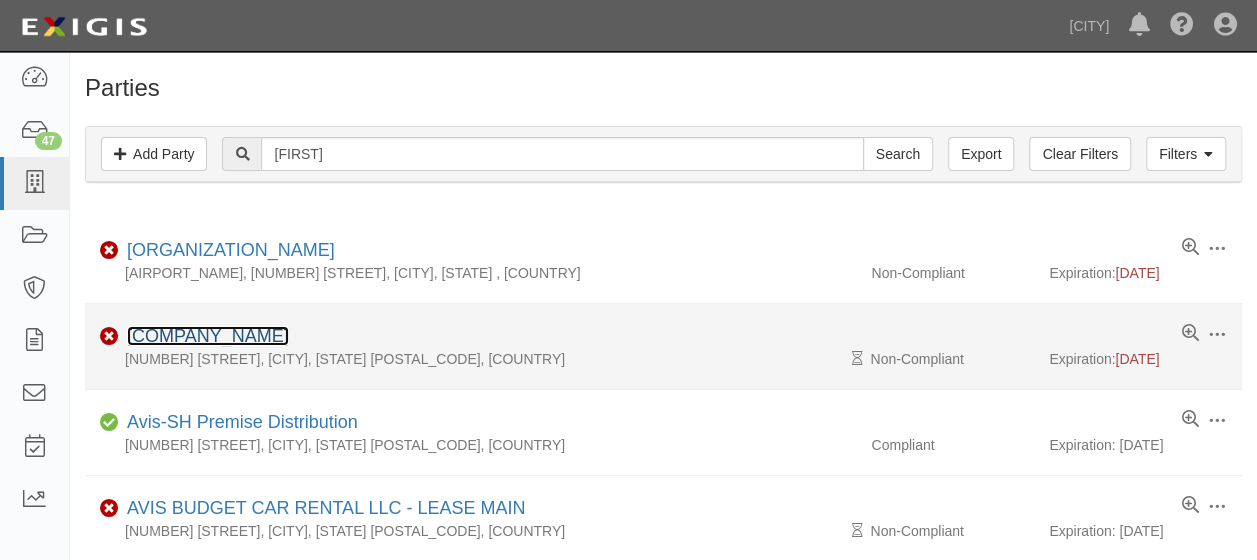 click on "Avis Budget Car Rental LLC" at bounding box center (208, 336) 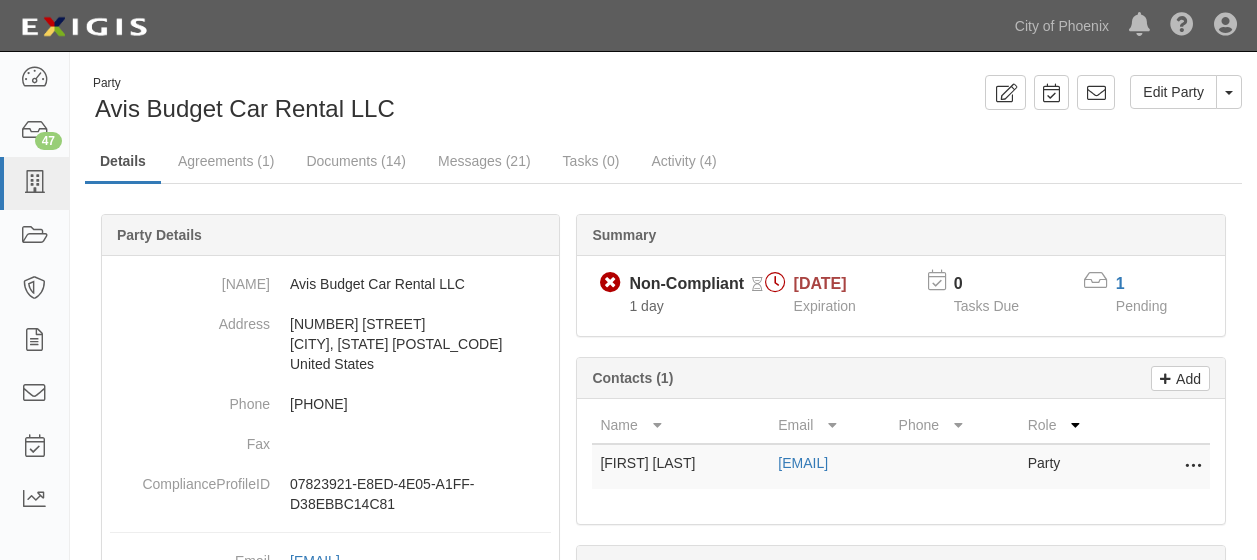 scroll, scrollTop: 0, scrollLeft: 0, axis: both 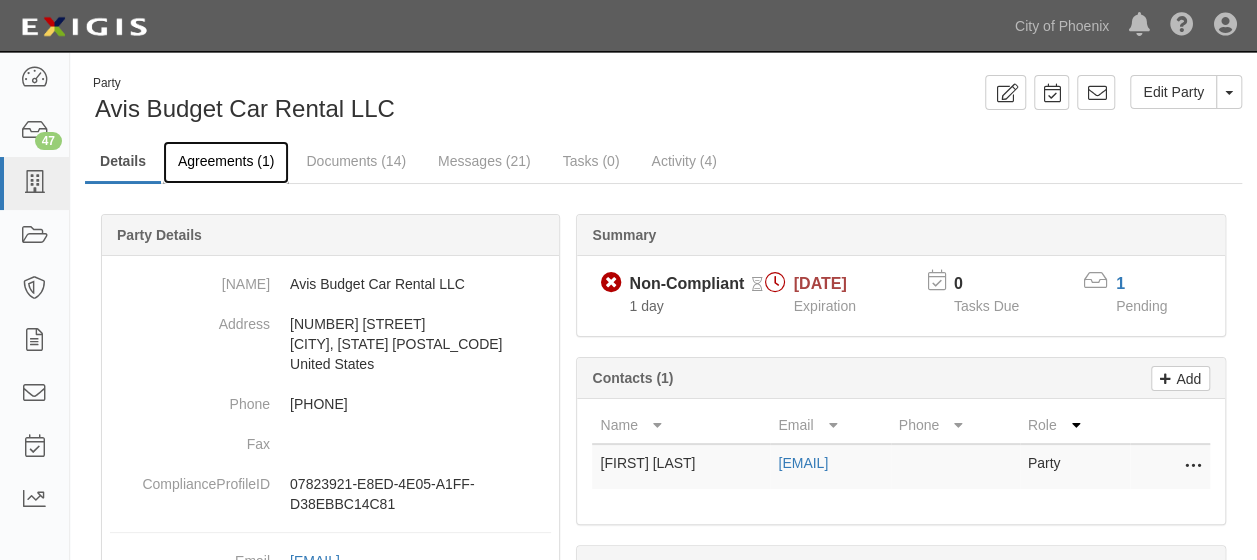 click on "Agreements (1)" at bounding box center [226, 162] 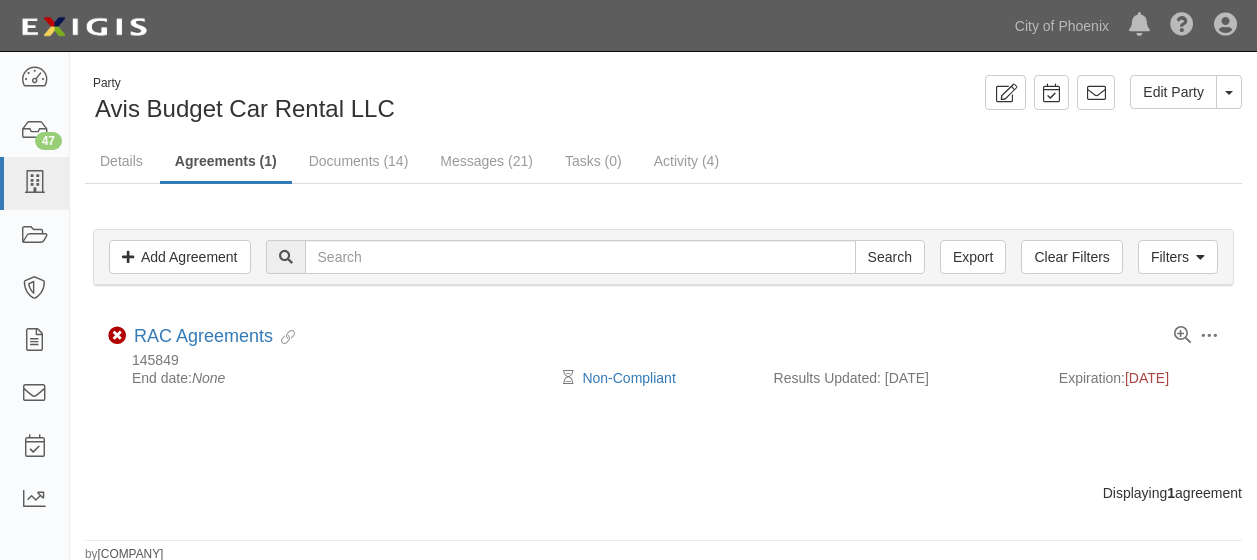 scroll, scrollTop: 0, scrollLeft: 0, axis: both 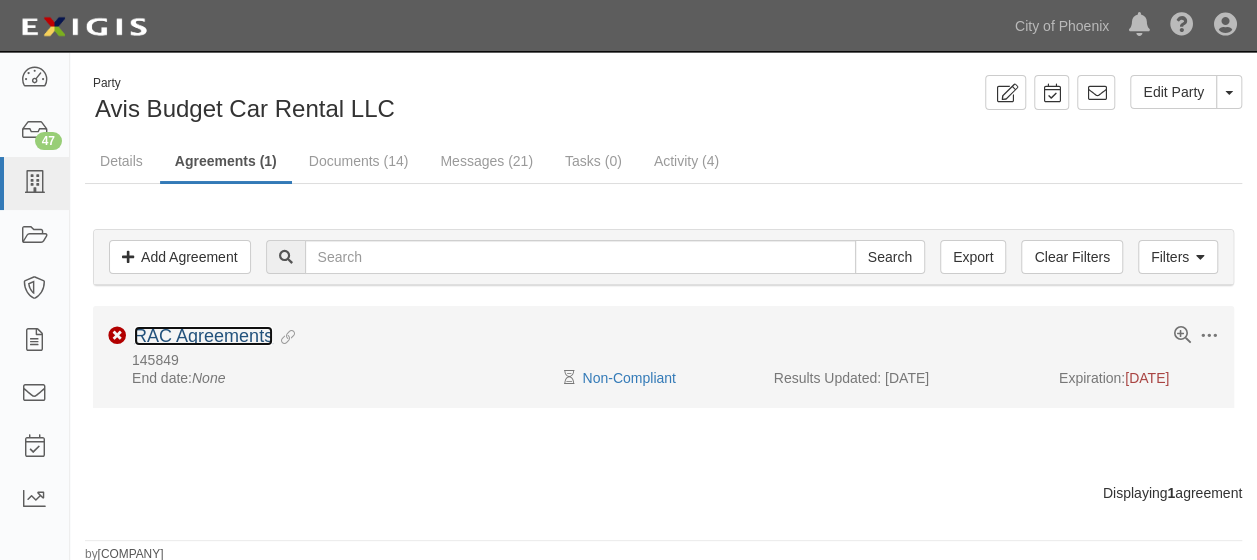click on "RAC Agreements" at bounding box center (203, 336) 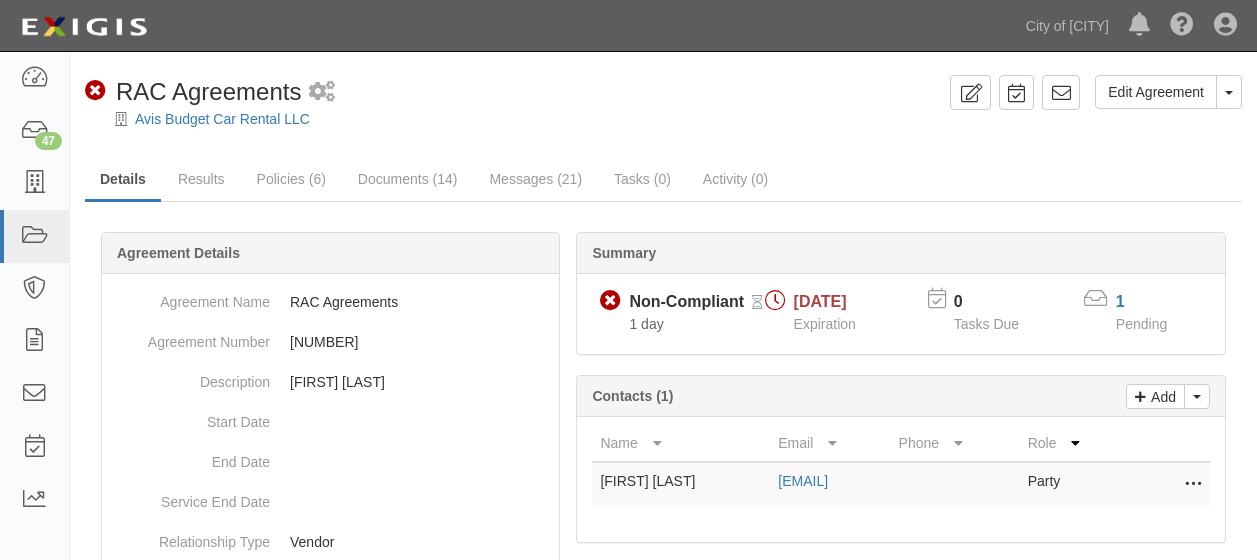 scroll, scrollTop: 0, scrollLeft: 0, axis: both 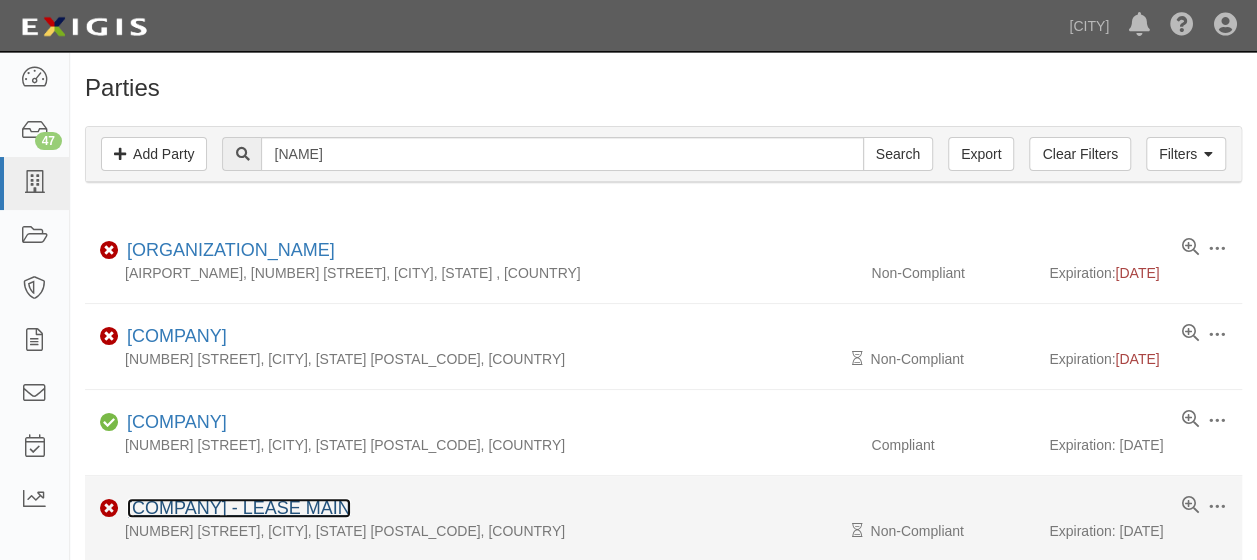 click on "[COMPANY] - LEASE MAIN" at bounding box center [239, 508] 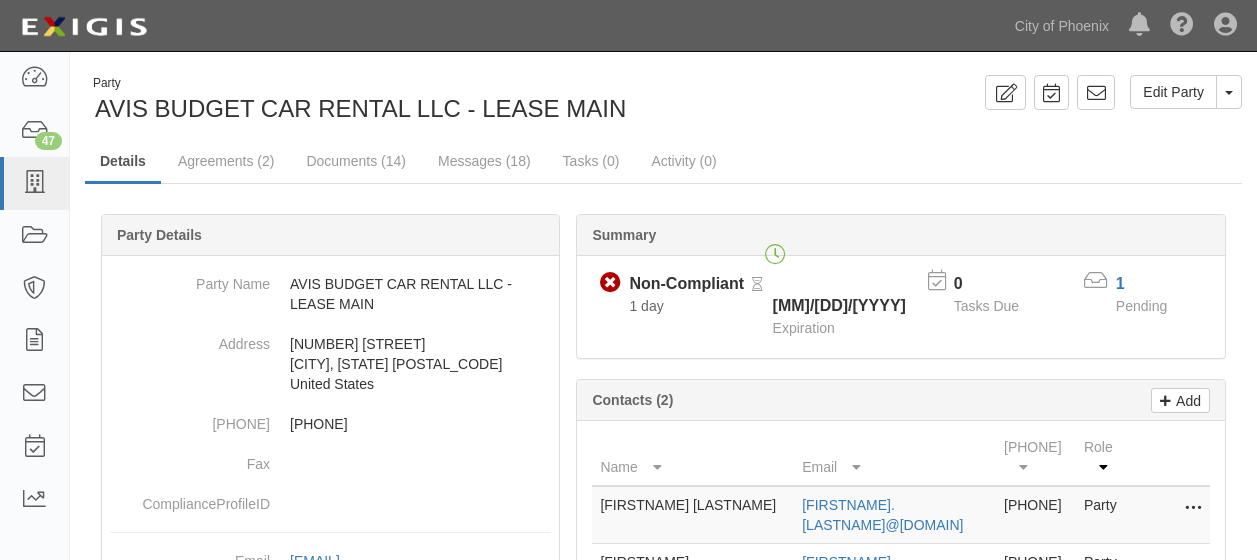 scroll, scrollTop: 0, scrollLeft: 0, axis: both 